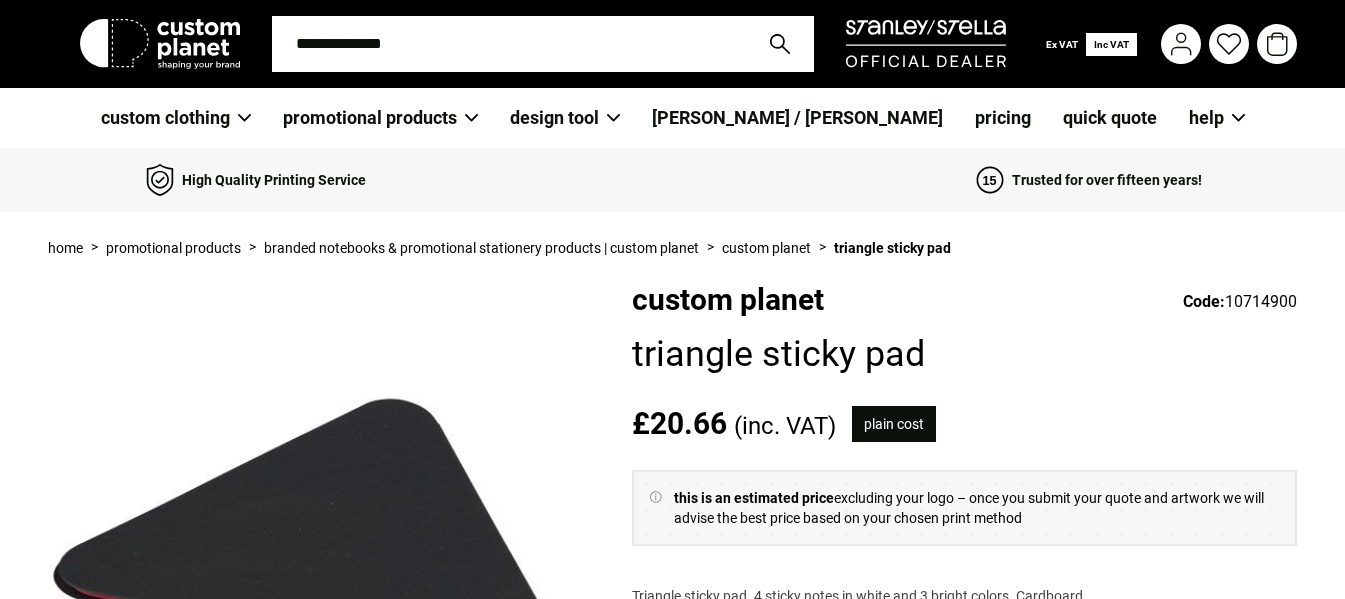 scroll, scrollTop: 0, scrollLeft: 0, axis: both 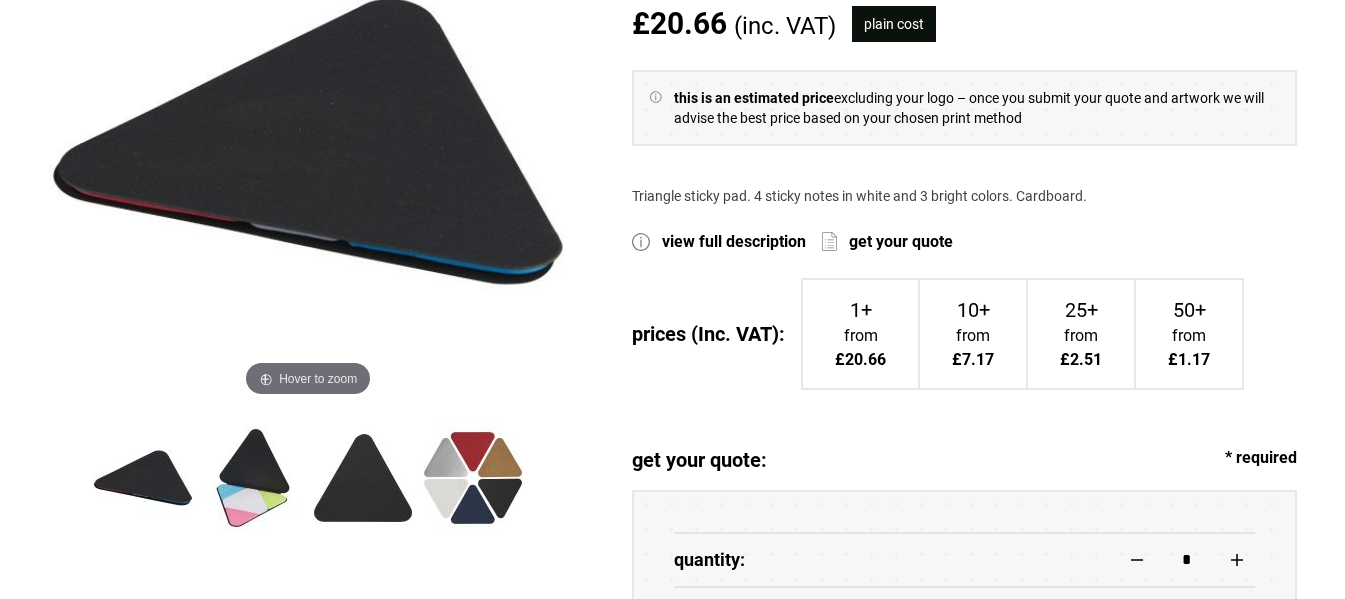 click at bounding box center (253, 478) 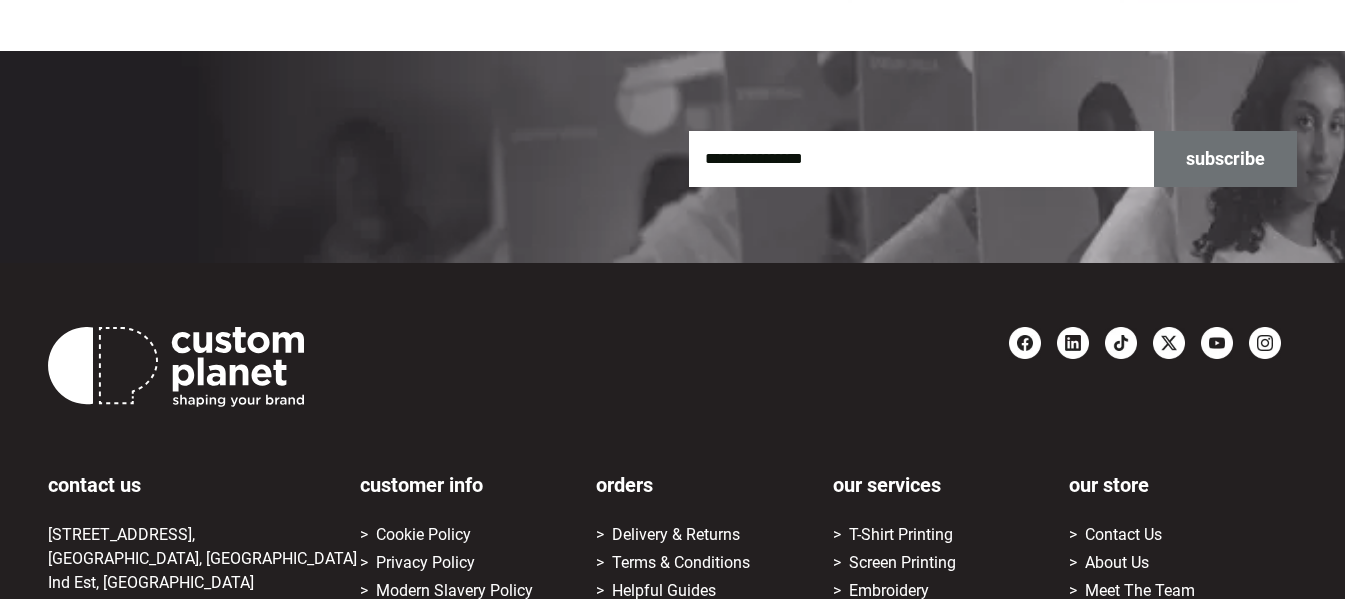 scroll, scrollTop: 3600, scrollLeft: 0, axis: vertical 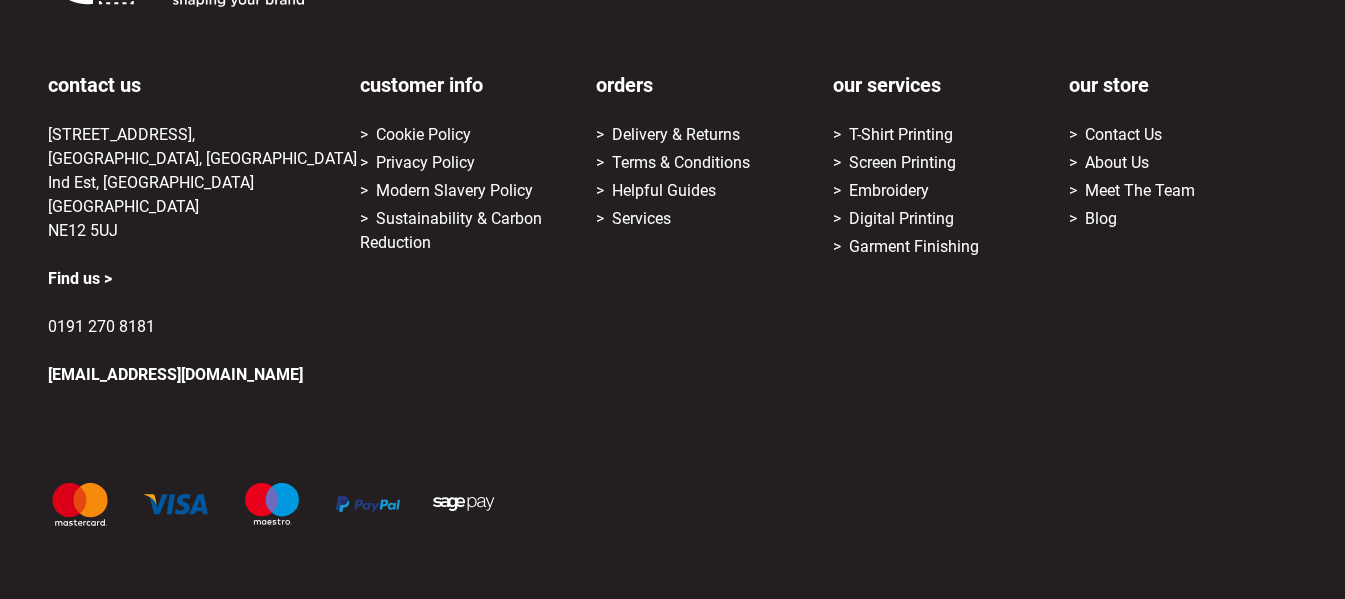 drag, startPoint x: 50, startPoint y: 133, endPoint x: 246, endPoint y: 224, distance: 216.09488 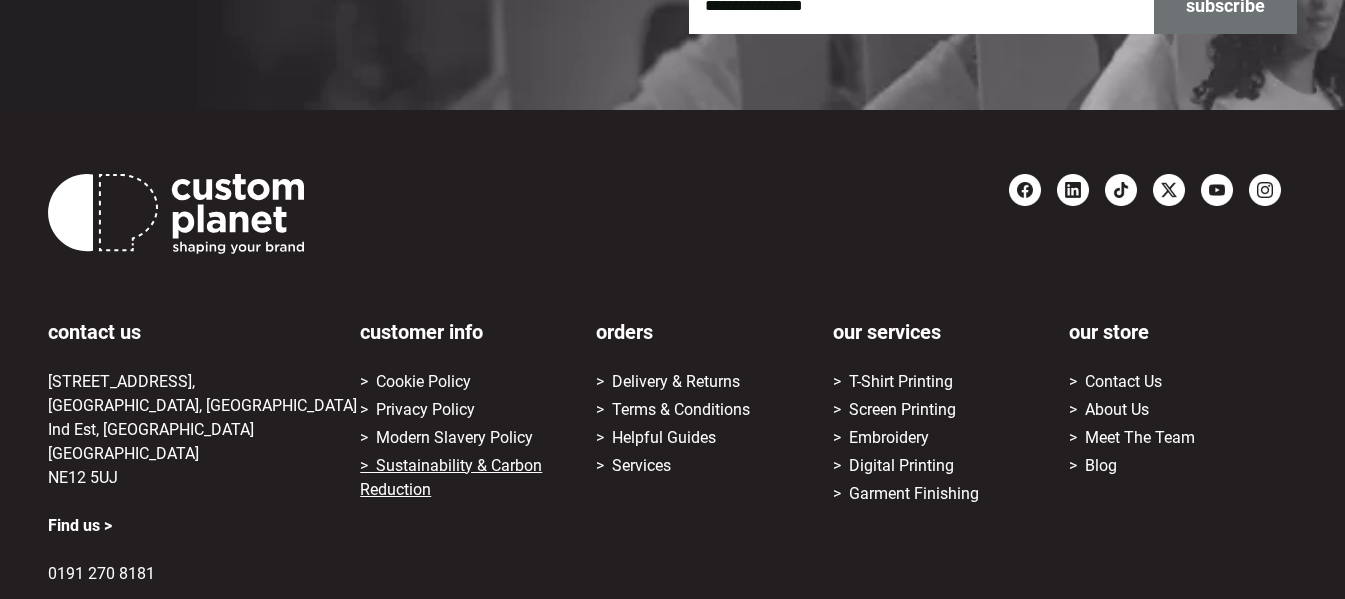 scroll, scrollTop: 3200, scrollLeft: 0, axis: vertical 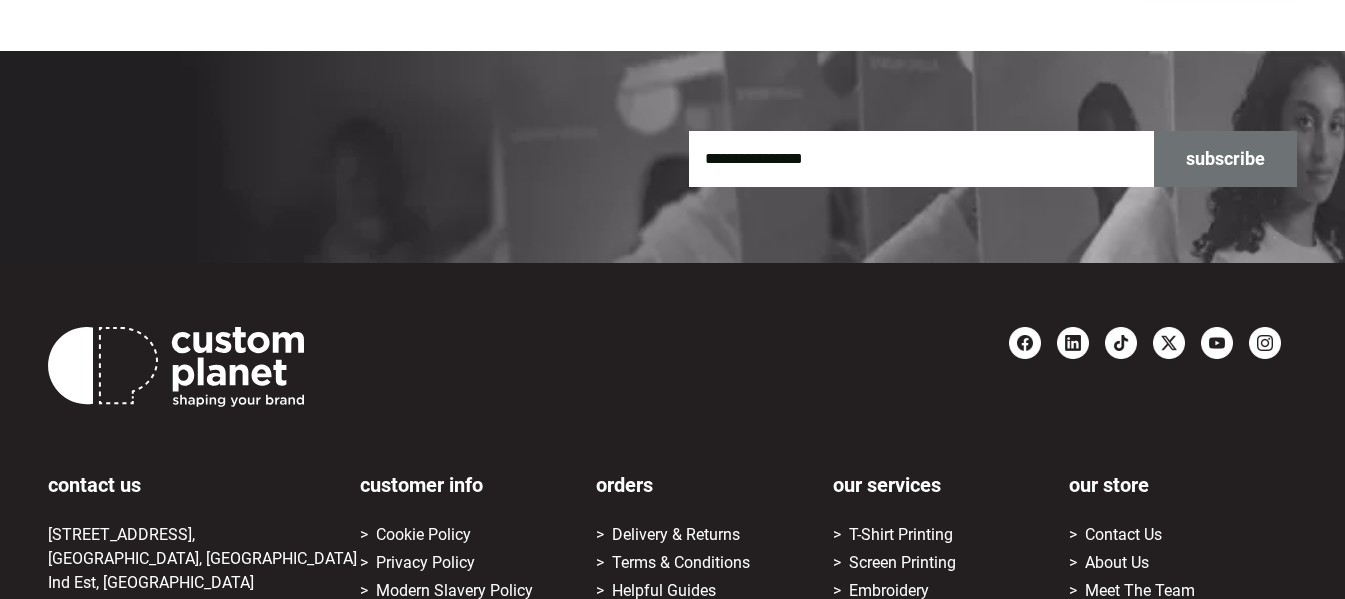 click at bounding box center (1033, 343) 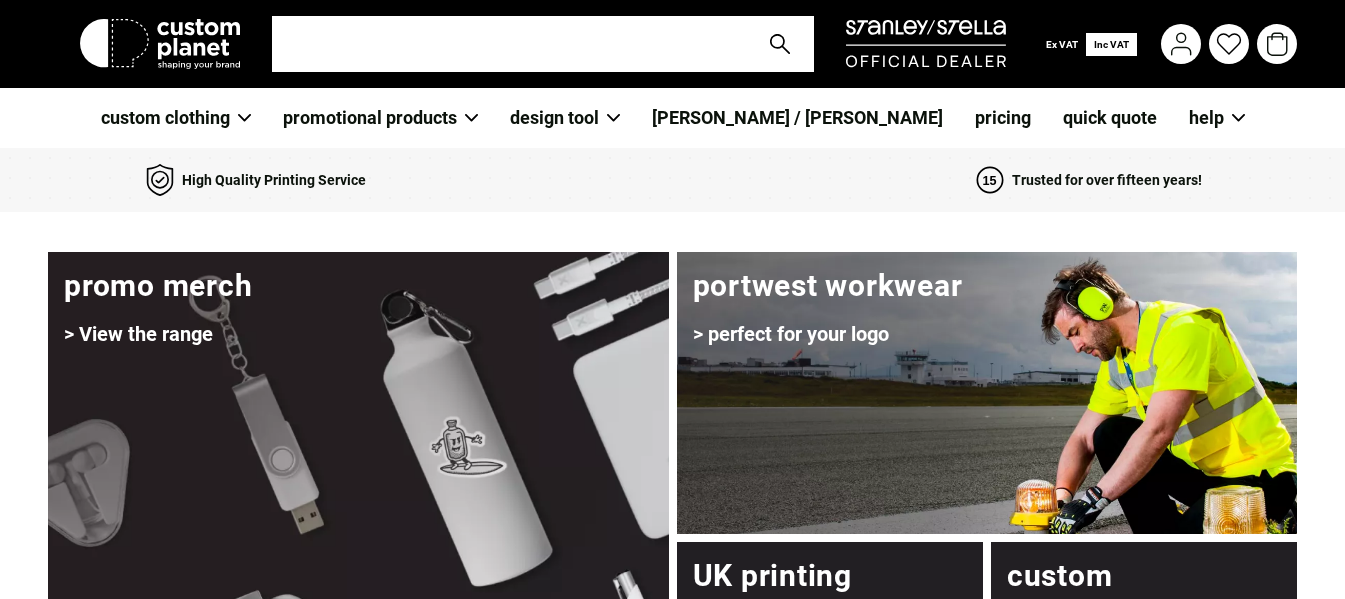 scroll, scrollTop: 0, scrollLeft: 0, axis: both 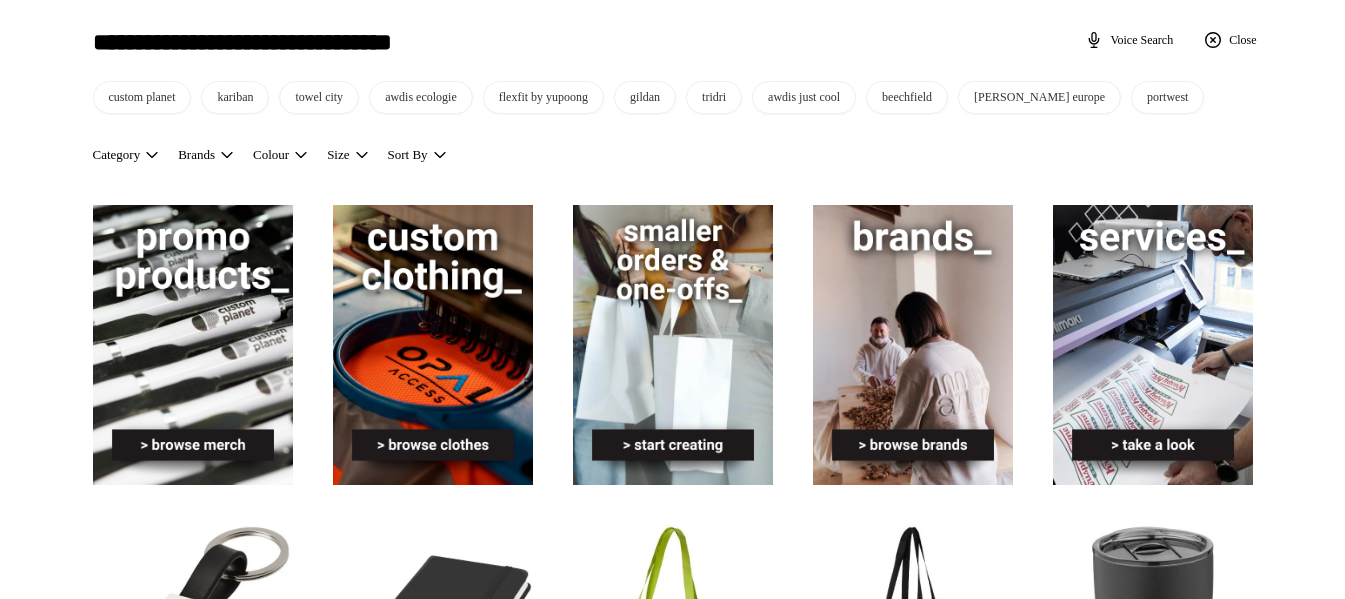 type on "**********" 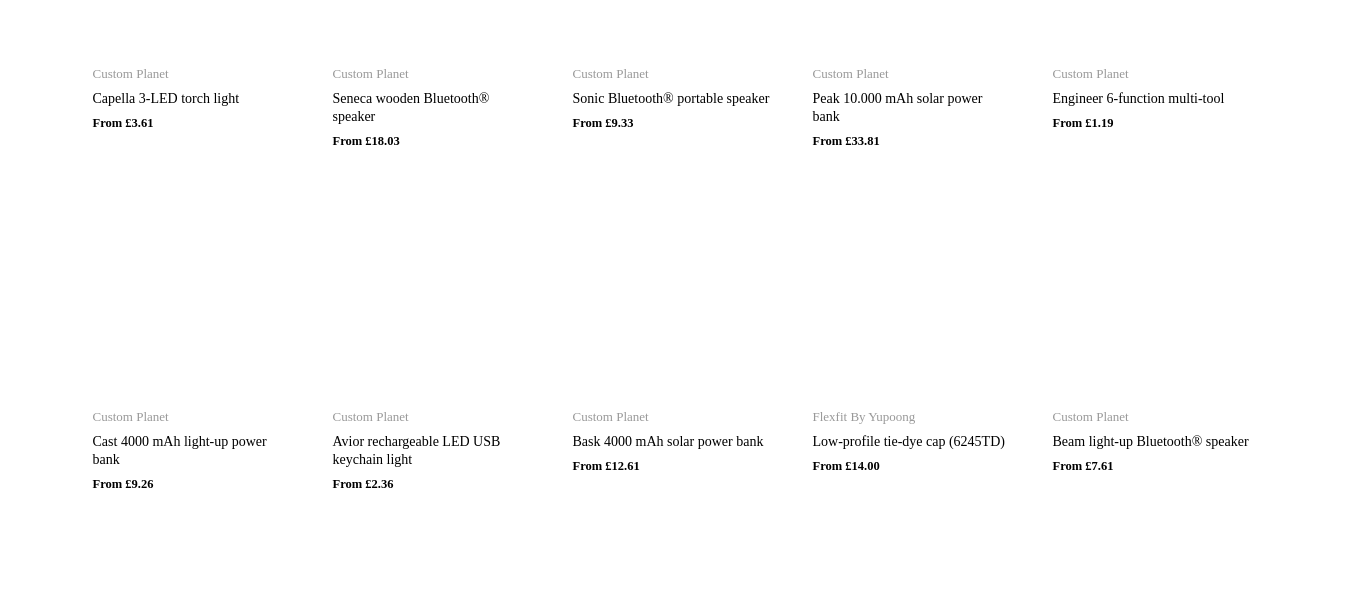 scroll, scrollTop: 30961, scrollLeft: 0, axis: vertical 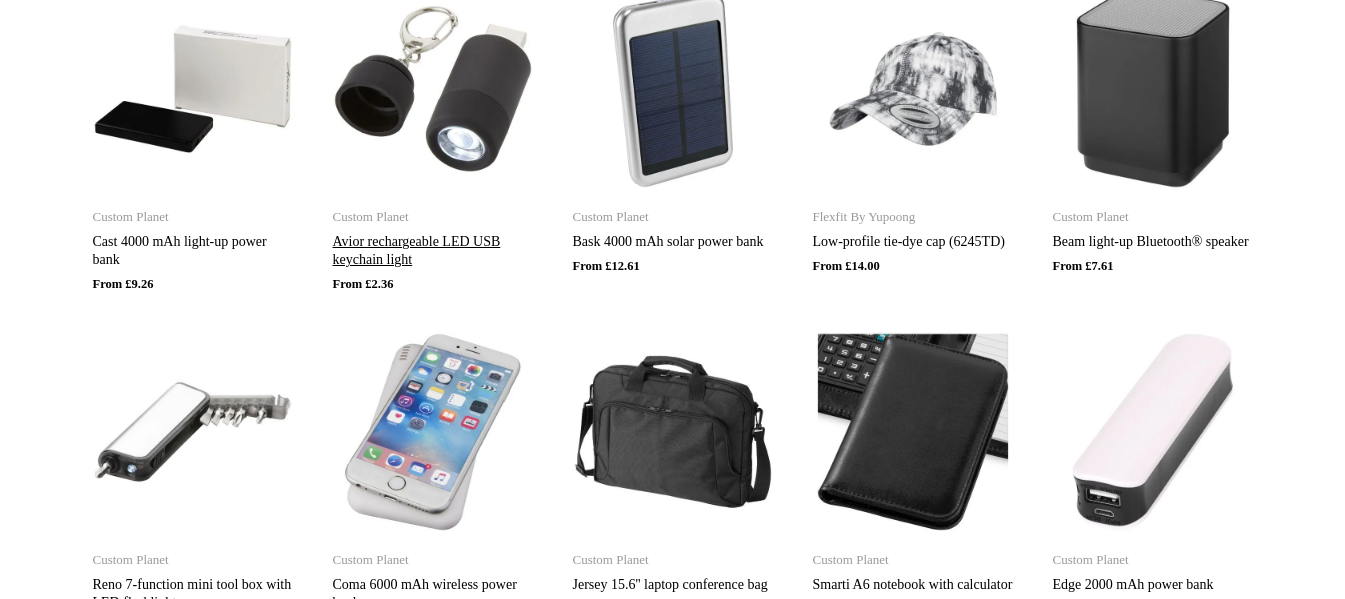 click on "Avior rechargeable LED USB keychain light" at bounding box center [433, 251] 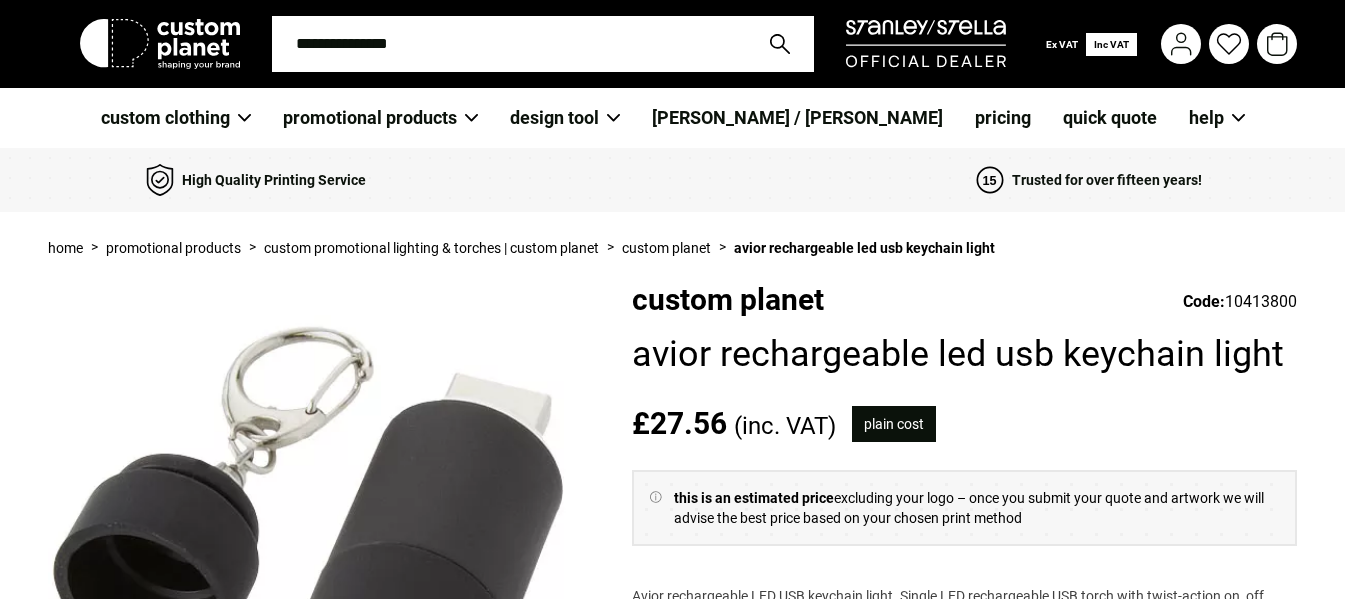 scroll, scrollTop: 0, scrollLeft: 0, axis: both 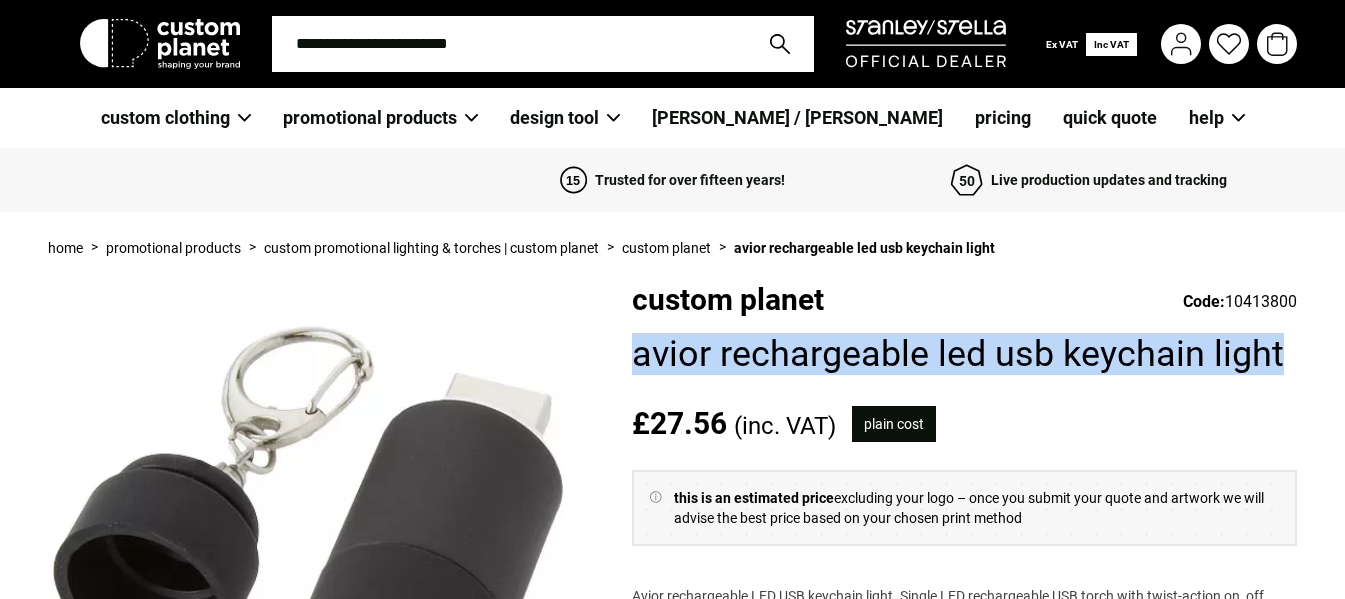 drag, startPoint x: 636, startPoint y: 354, endPoint x: 1288, endPoint y: 354, distance: 652 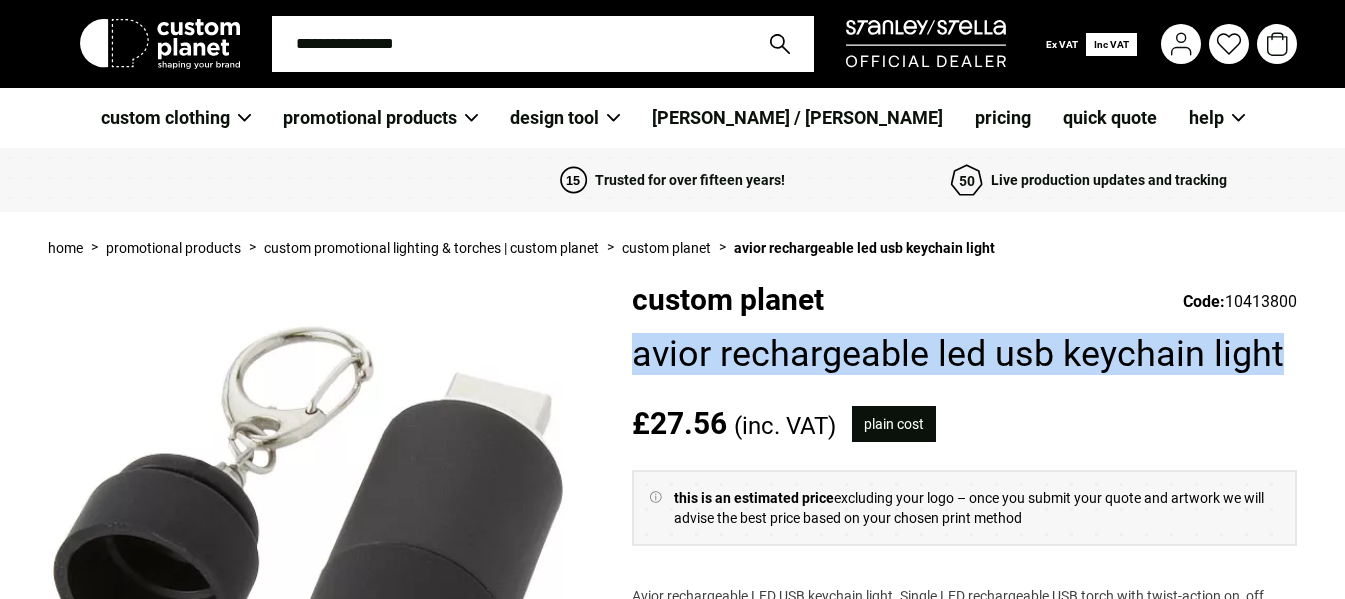 copy on "Avior rechargeable LED USB keychain light" 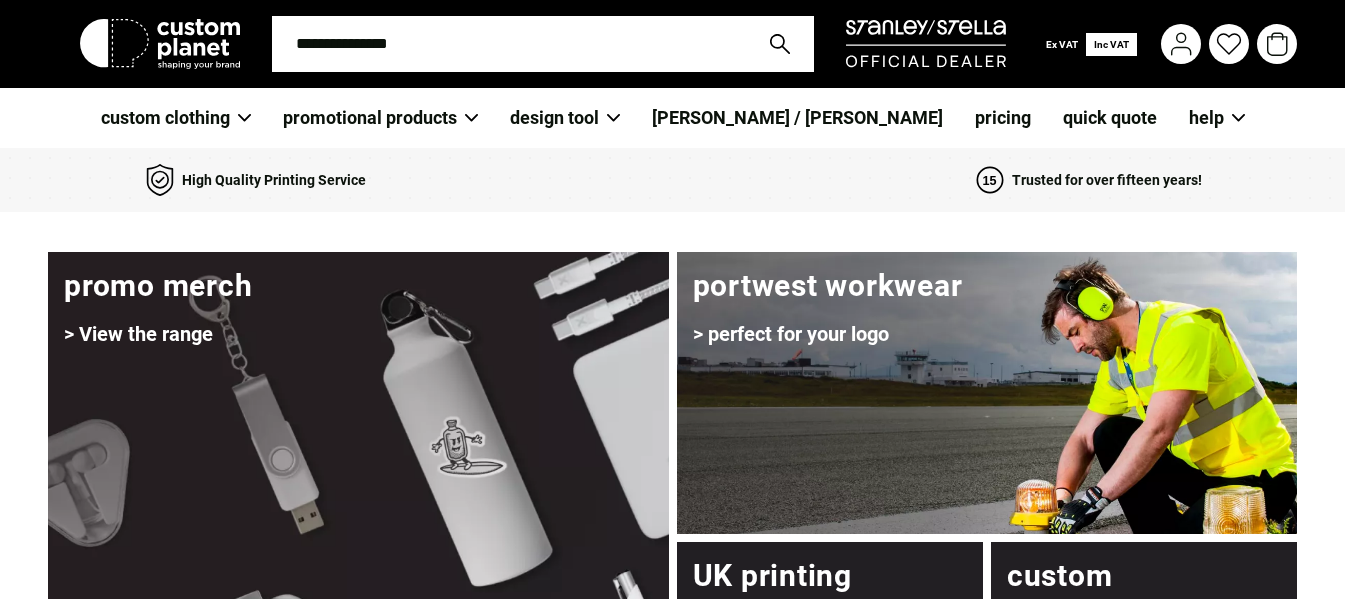 scroll, scrollTop: 0, scrollLeft: 0, axis: both 